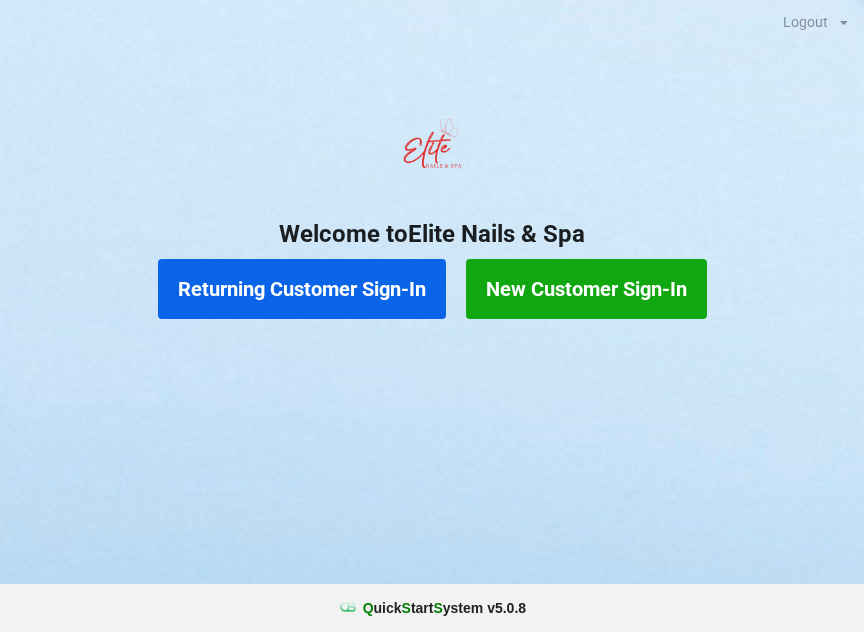 scroll, scrollTop: 17, scrollLeft: 24, axis: both 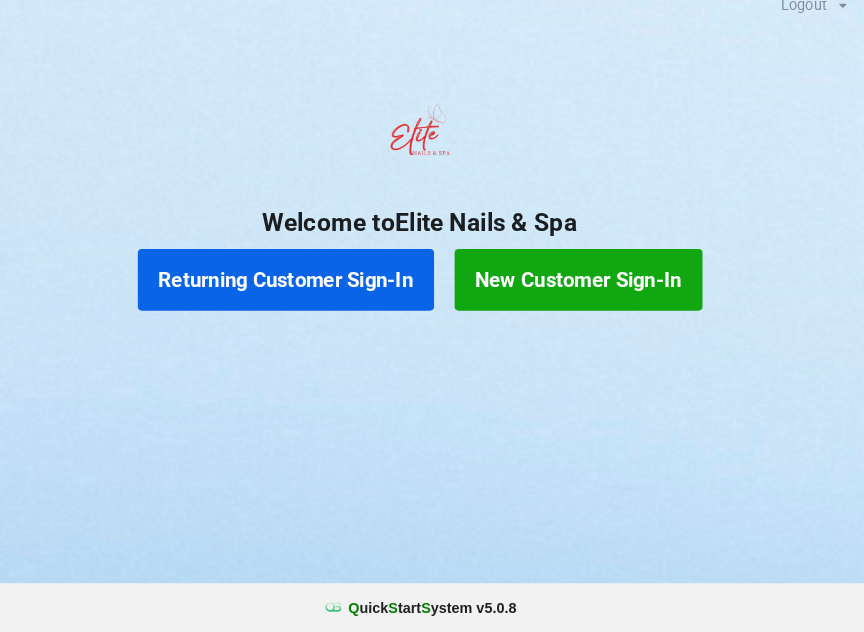 click on "Returning Customer Sign-In" at bounding box center [302, 289] 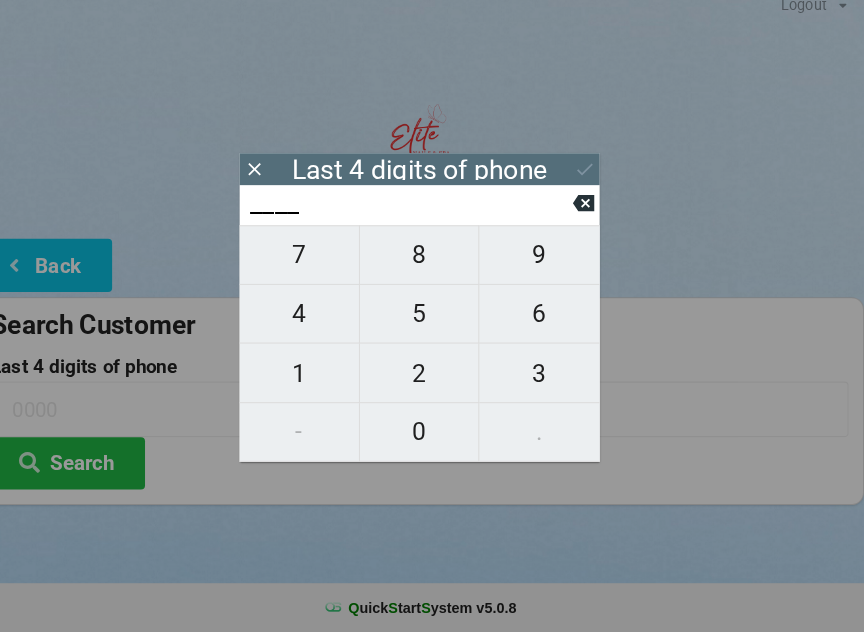 click on "4" at bounding box center (315, 322) 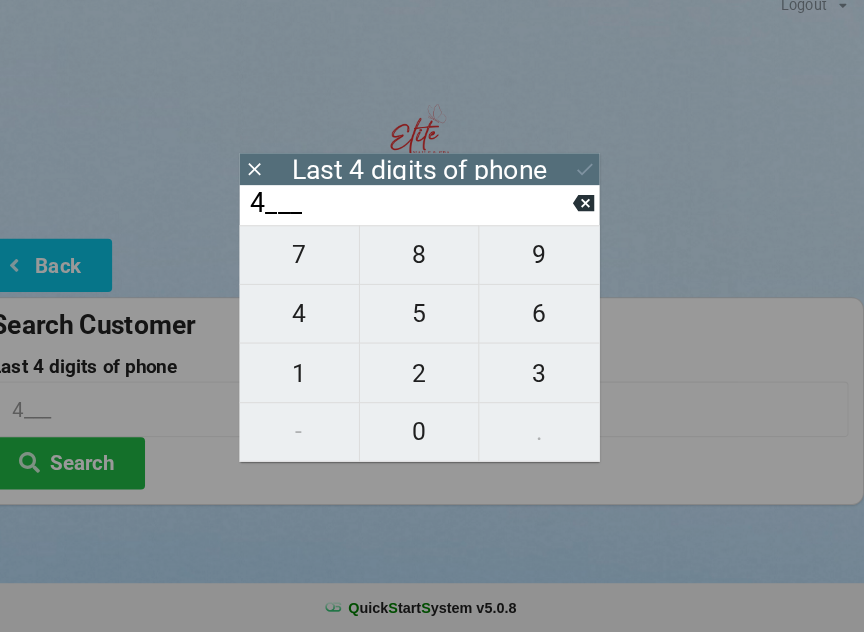 click on "0" at bounding box center (432, 437) 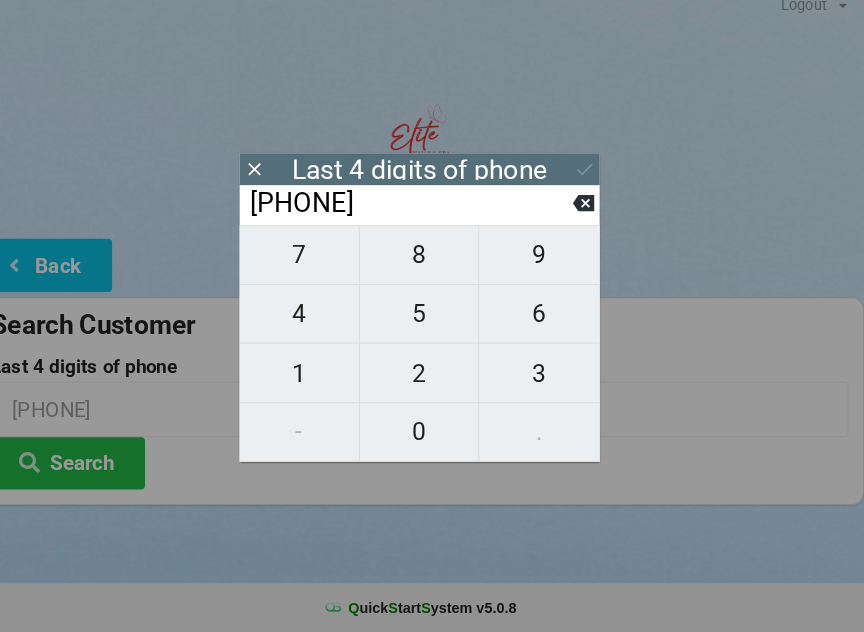 click on "7" at bounding box center [315, 265] 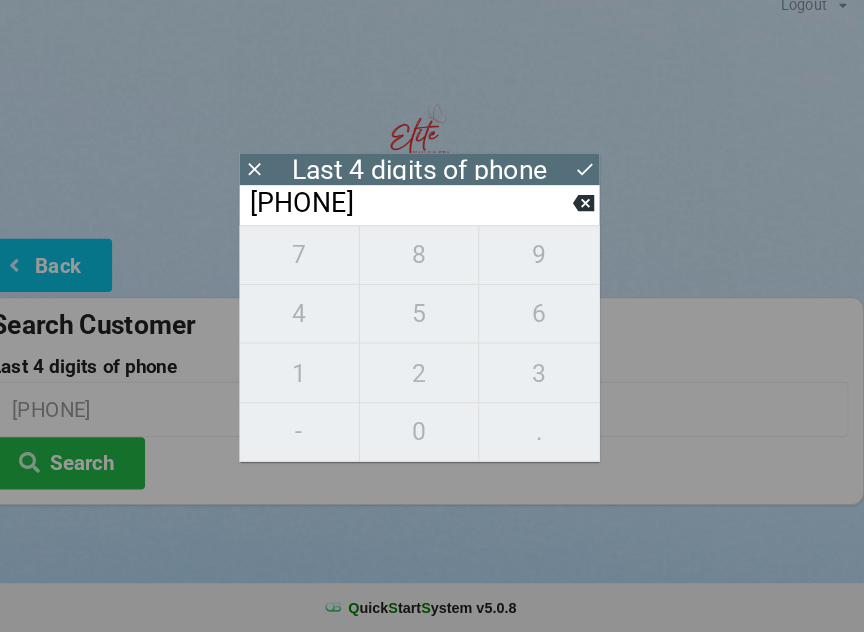 click 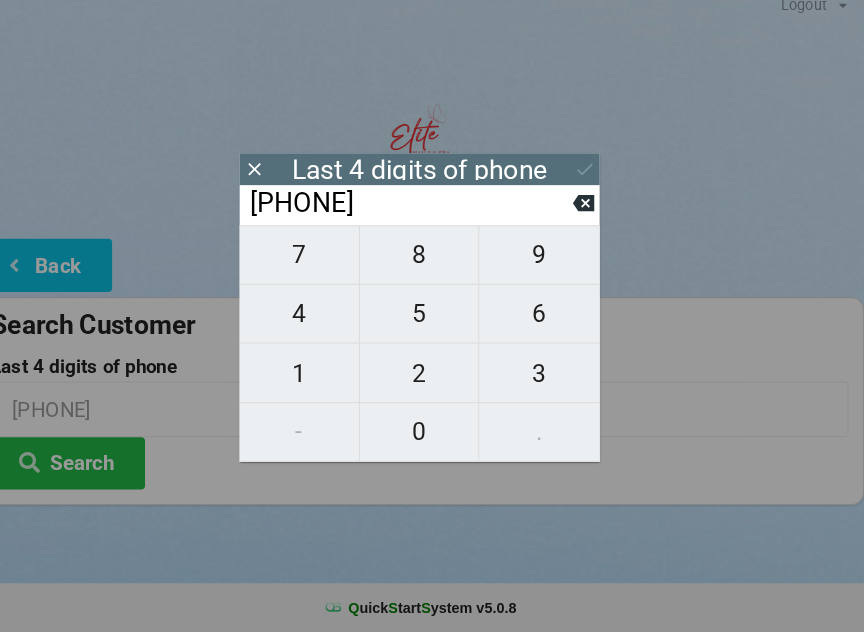 click on "[PHONE]" at bounding box center [423, 215] 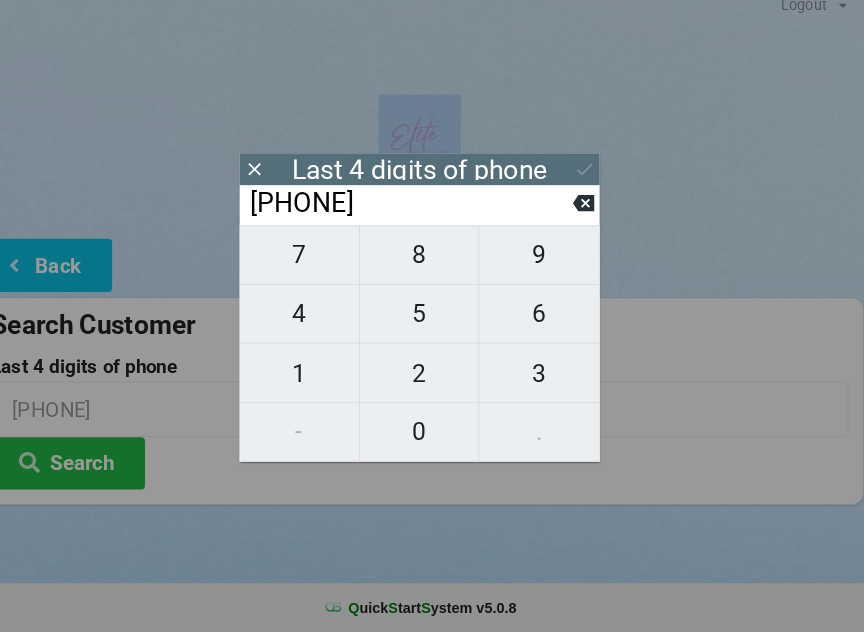 click 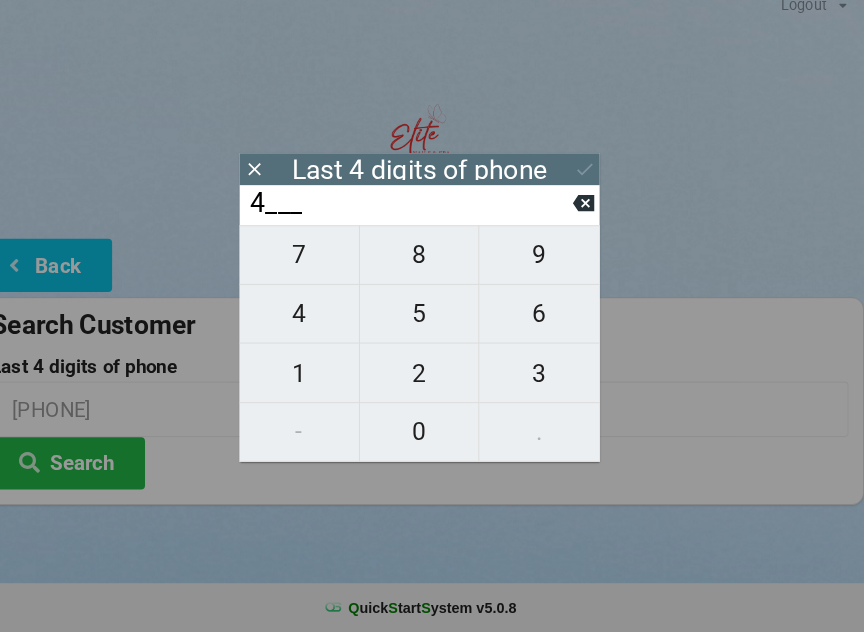 click 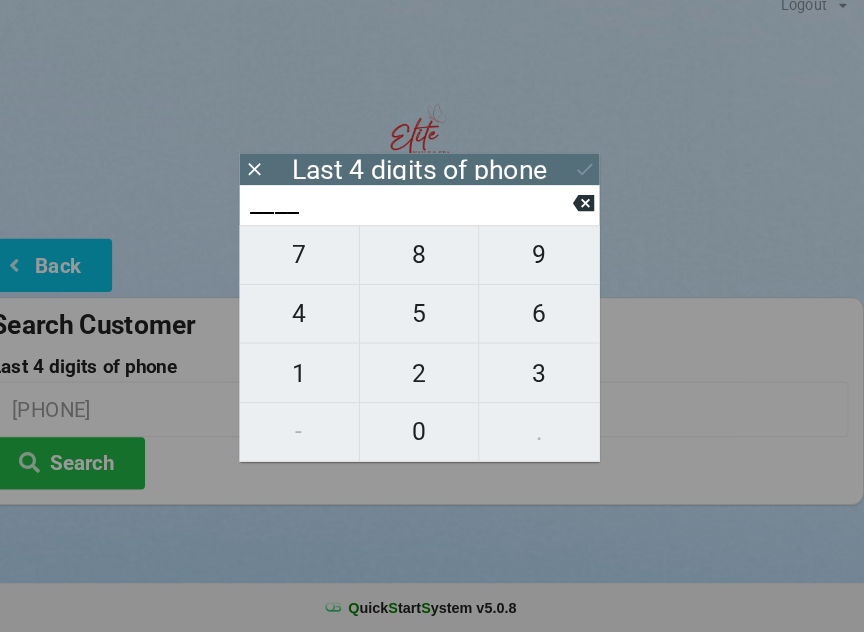 click on "____" at bounding box center (423, 215) 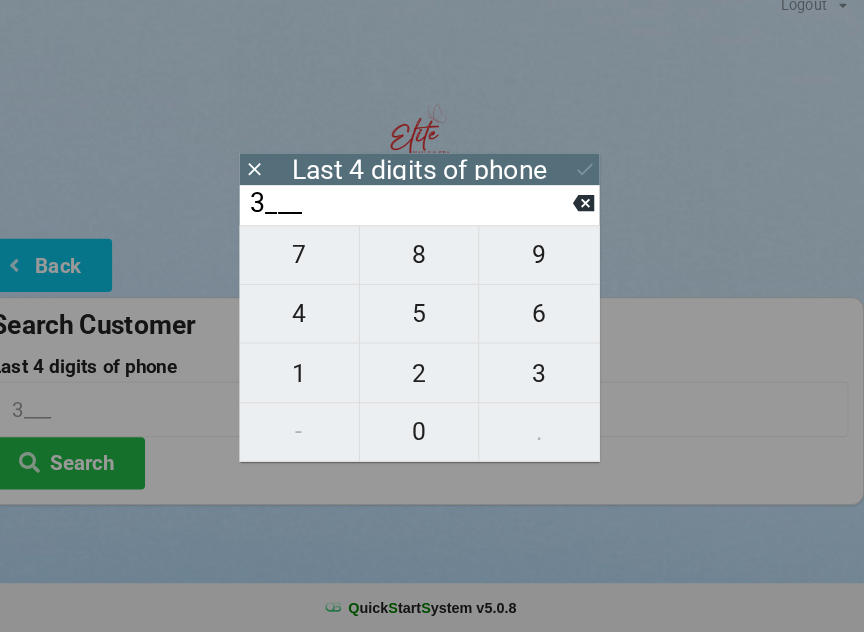 click on "4" at bounding box center (315, 322) 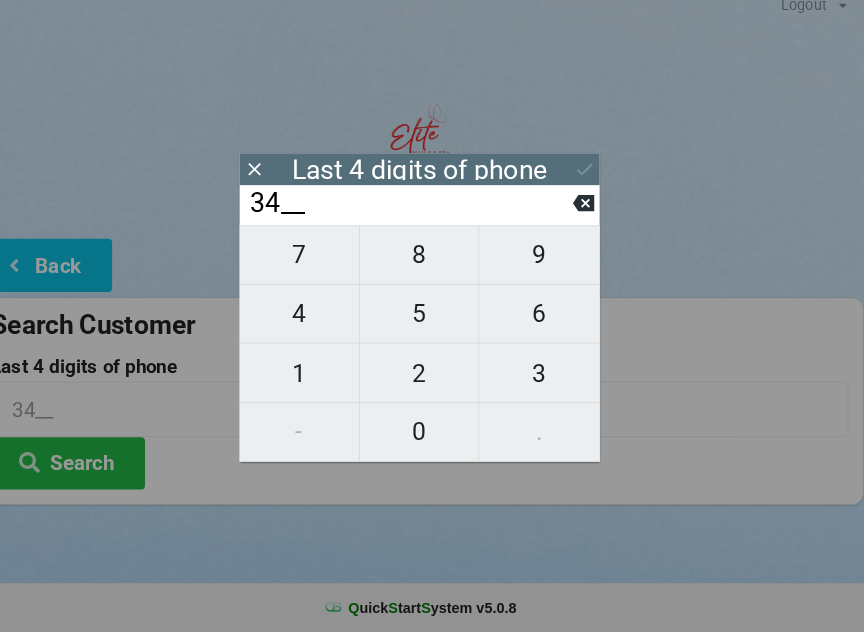 click on "6" at bounding box center (548, 322) 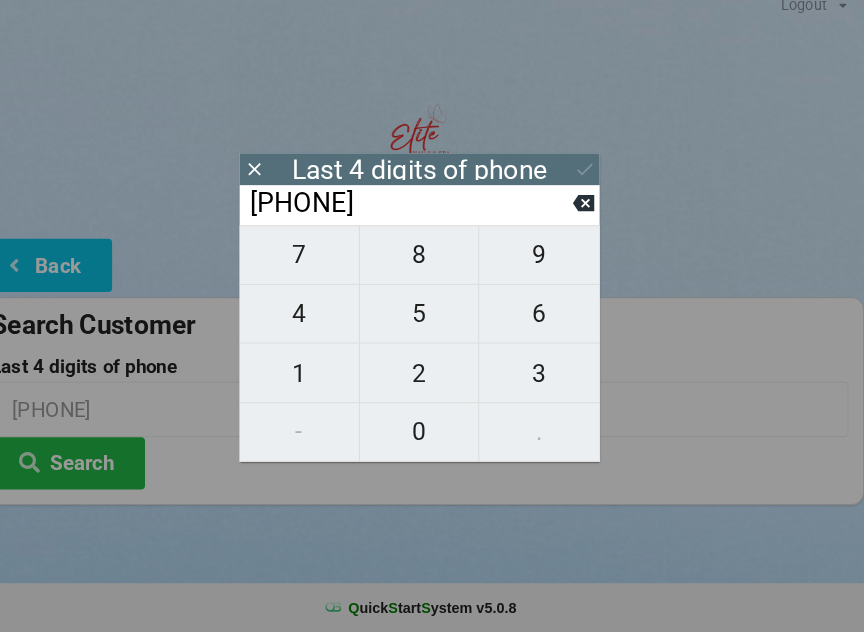 click on "1" at bounding box center (315, 380) 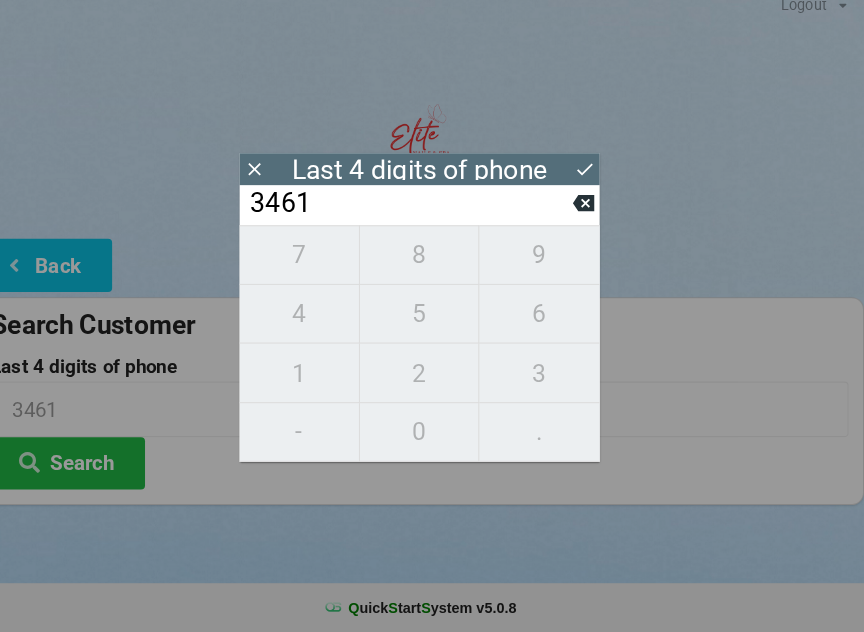 click 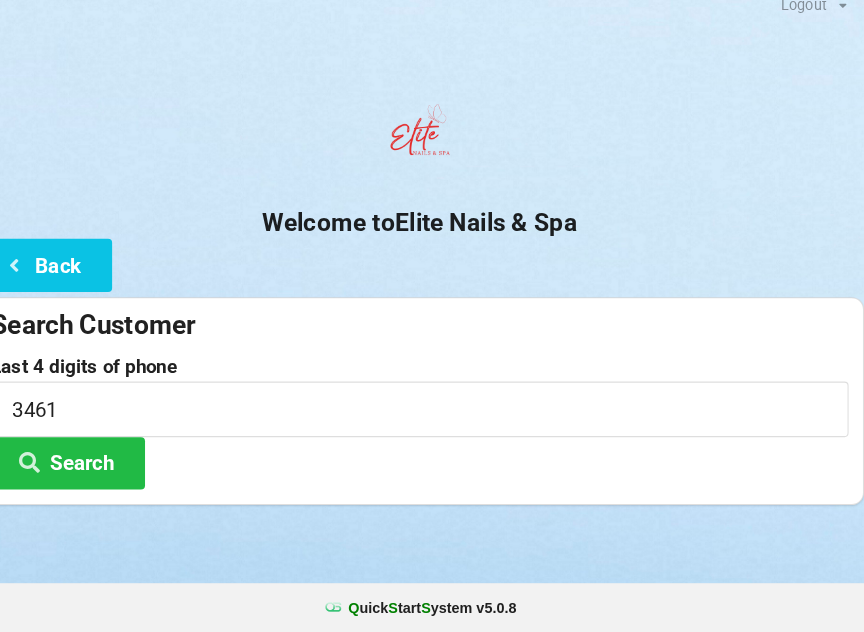 click on "Search" at bounding box center [90, 467] 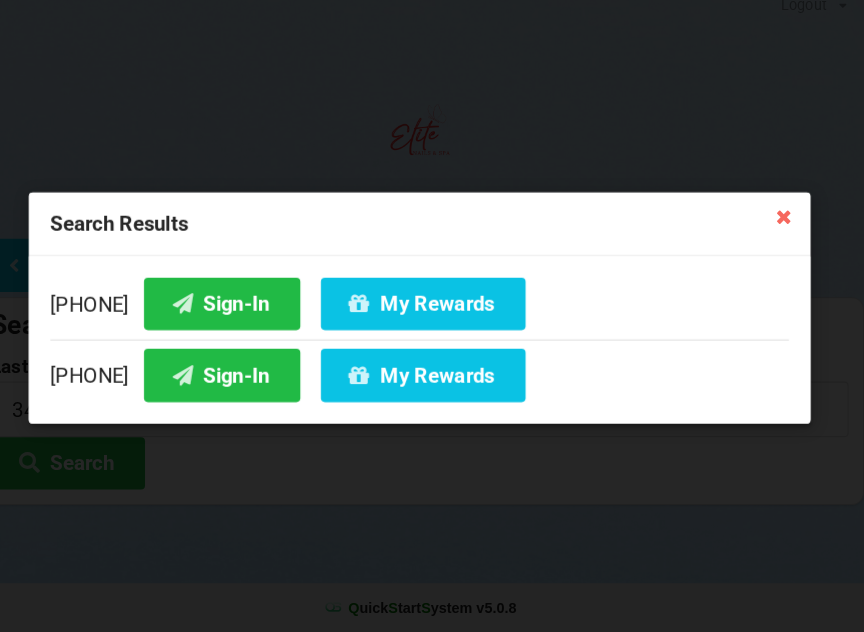 click on "Sign-In" at bounding box center [240, 381] 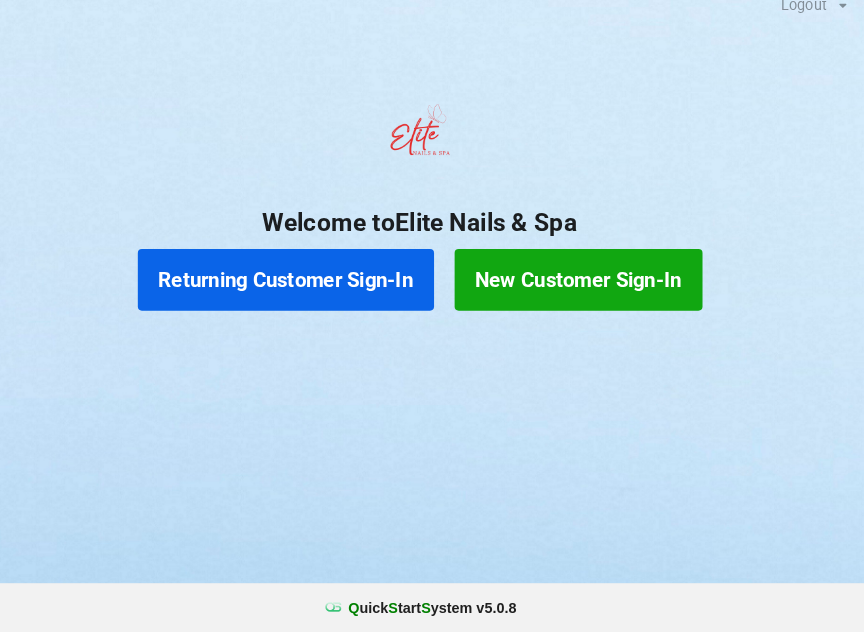 click on "New Customer Sign-In" at bounding box center (586, 289) 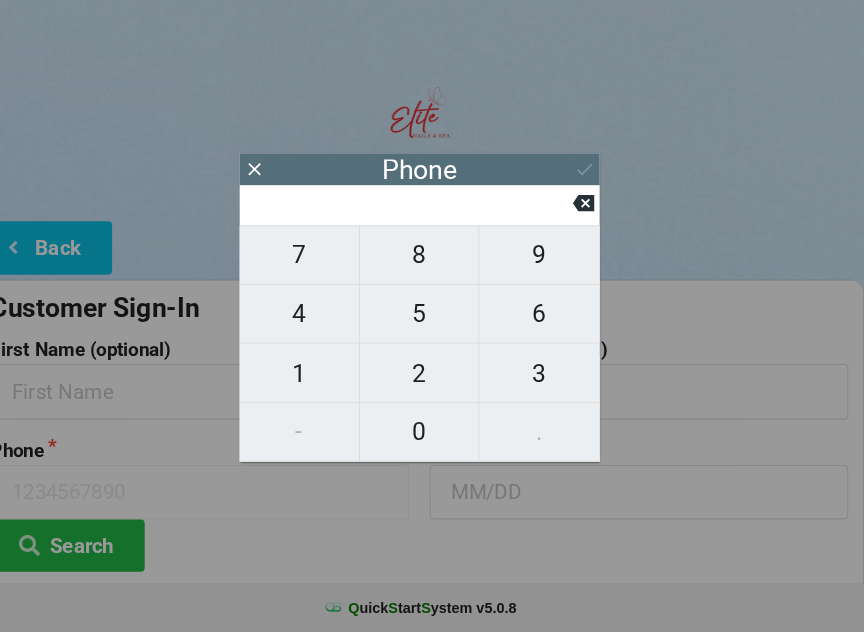 click on "5" at bounding box center [432, 322] 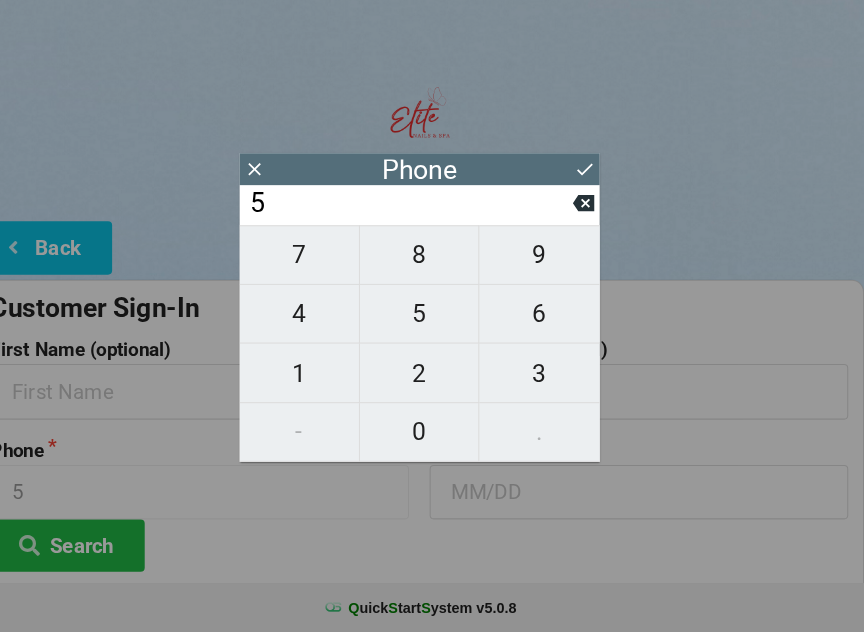 click on "0" at bounding box center (432, 437) 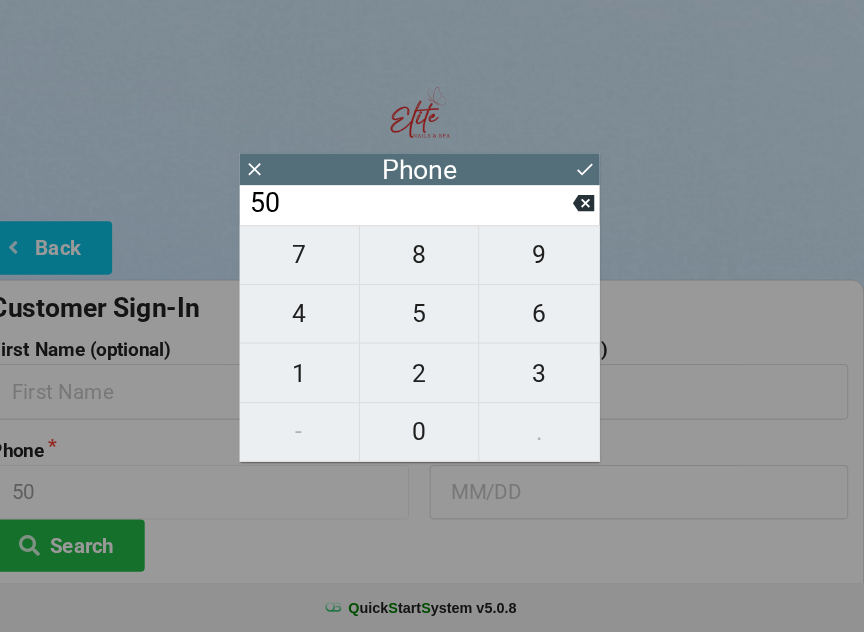 click on "3" at bounding box center [548, 380] 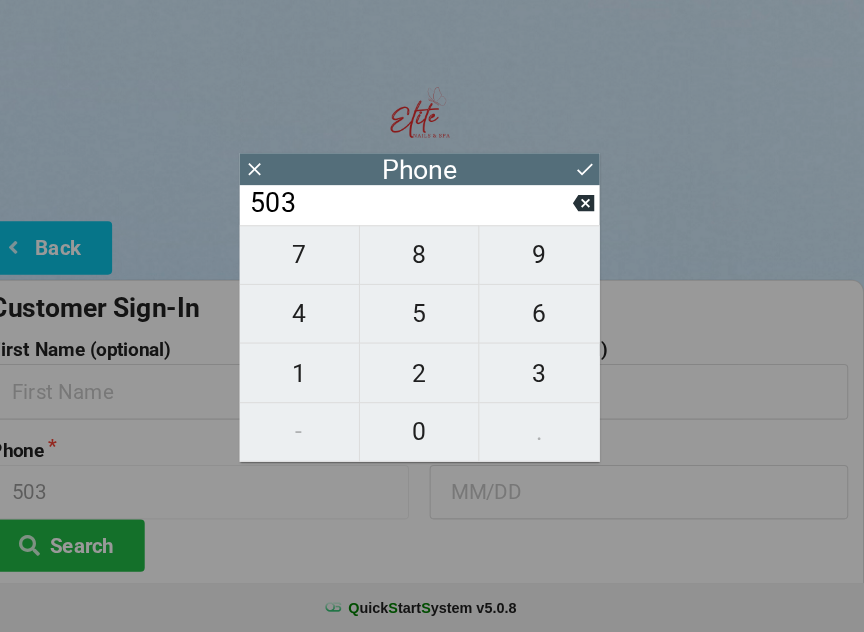 click on "4" at bounding box center [315, 322] 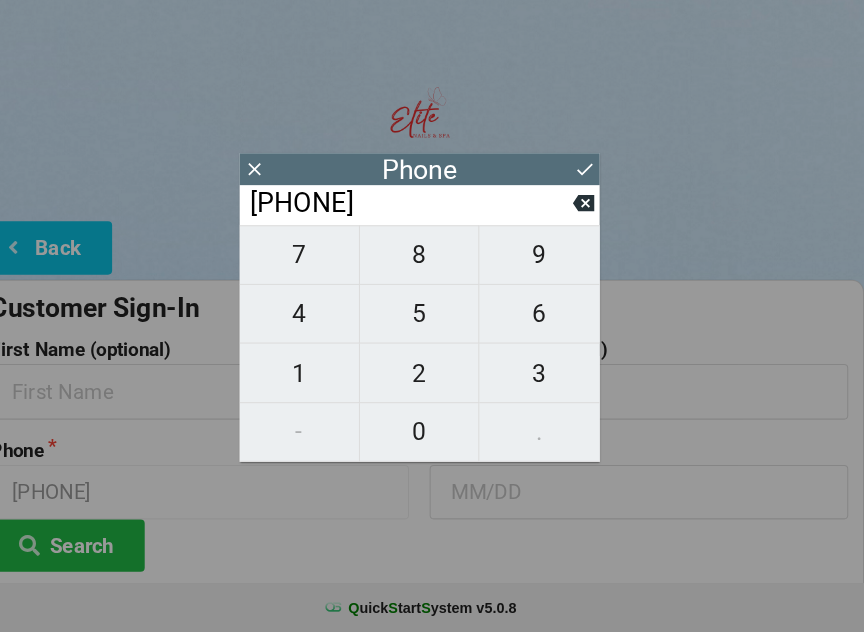 click on "2" at bounding box center [432, 380] 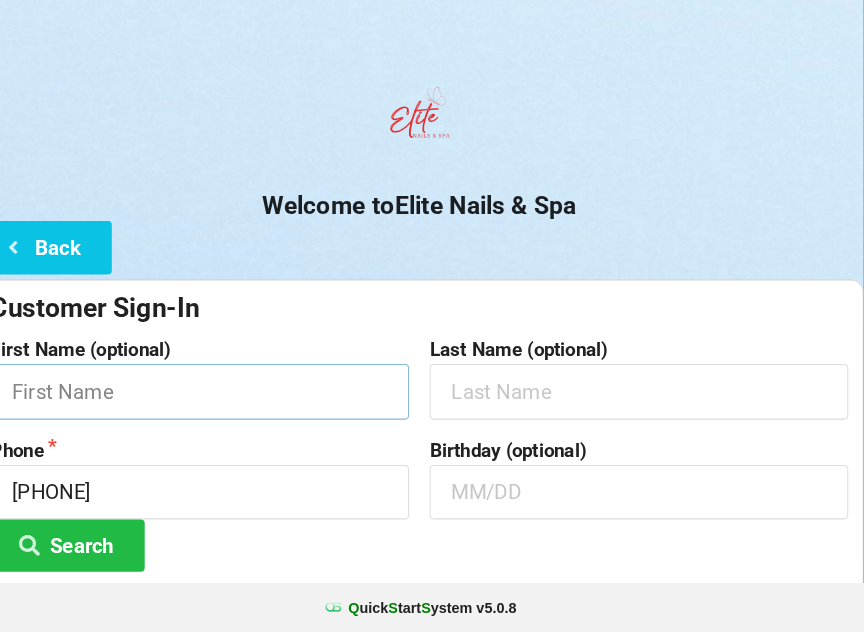 click at bounding box center (218, 397) 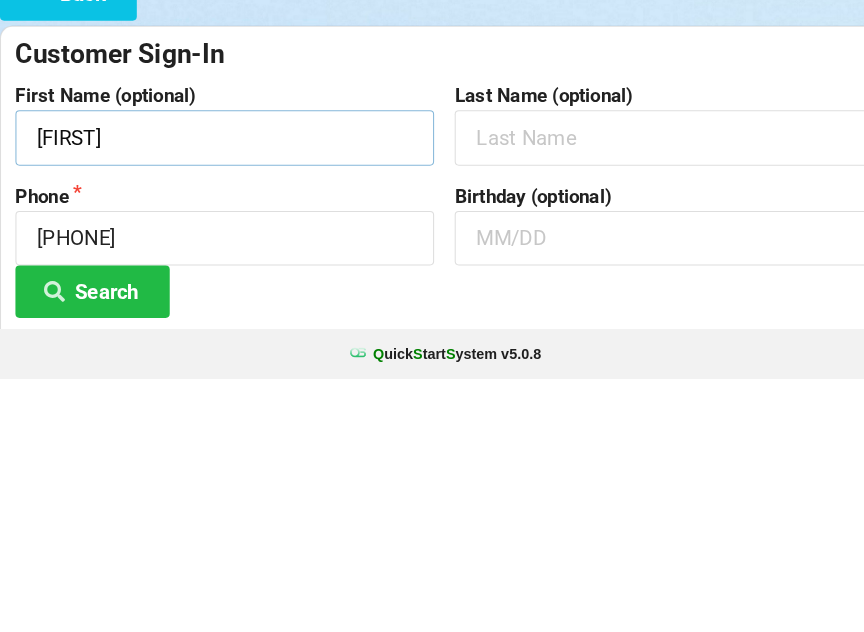 type on "[FIRST]" 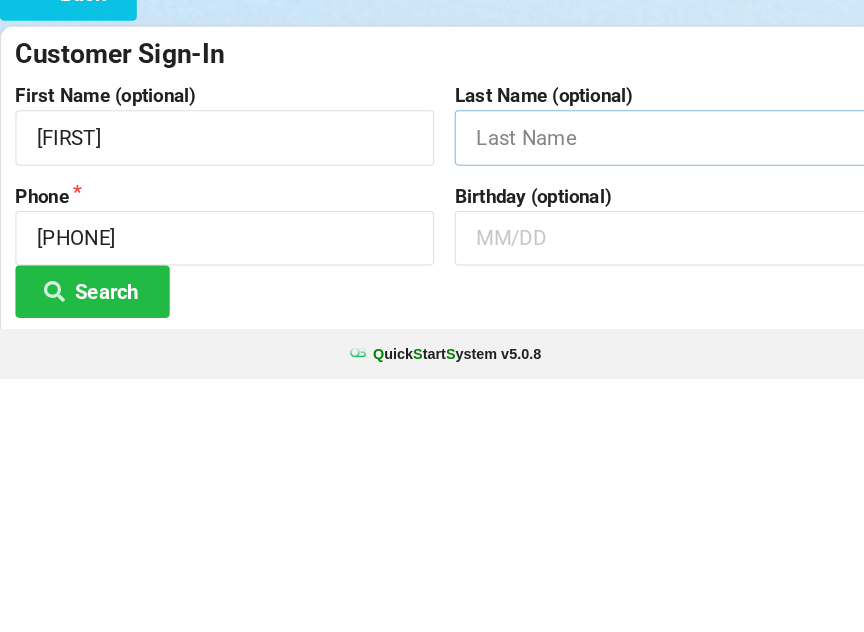 click at bounding box center (645, 397) 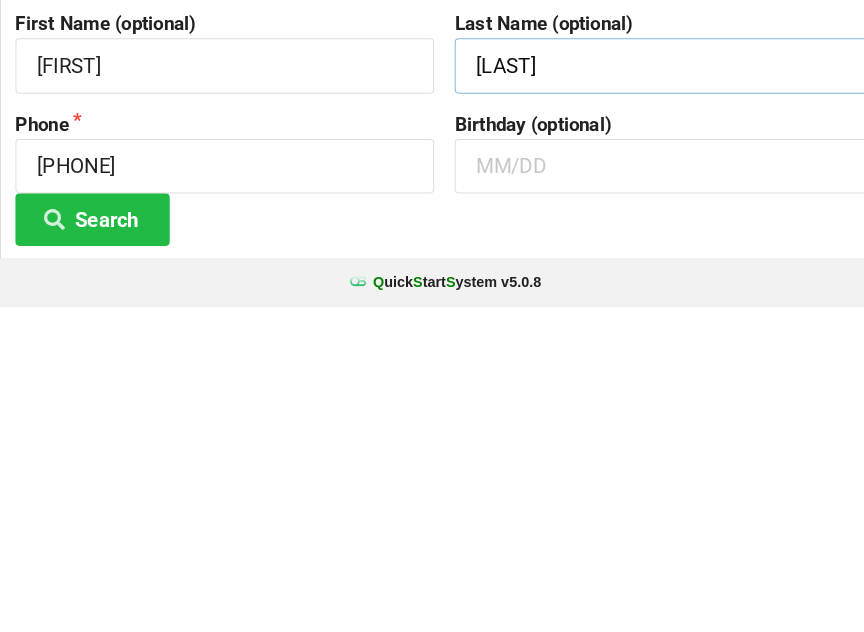 scroll, scrollTop: 4, scrollLeft: 0, axis: vertical 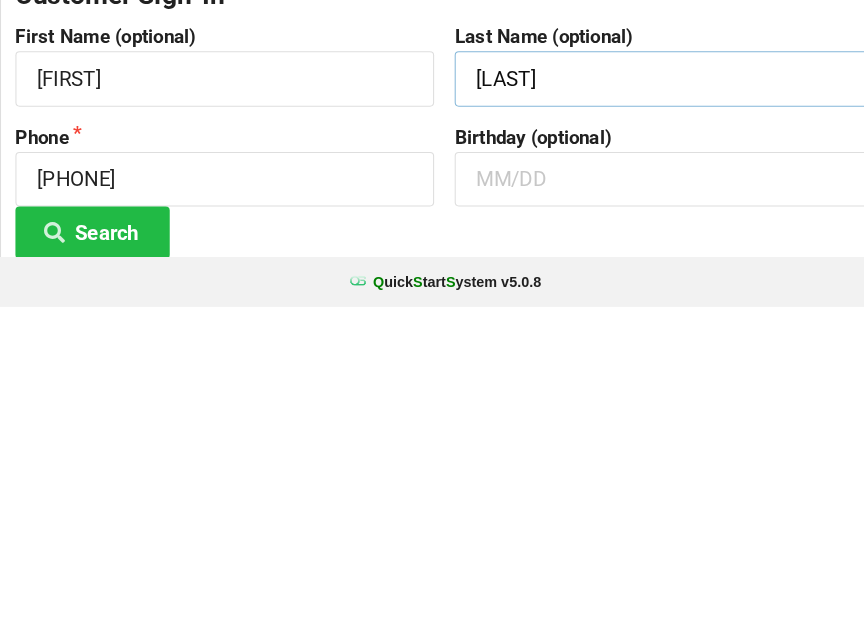 type on "[LAST]" 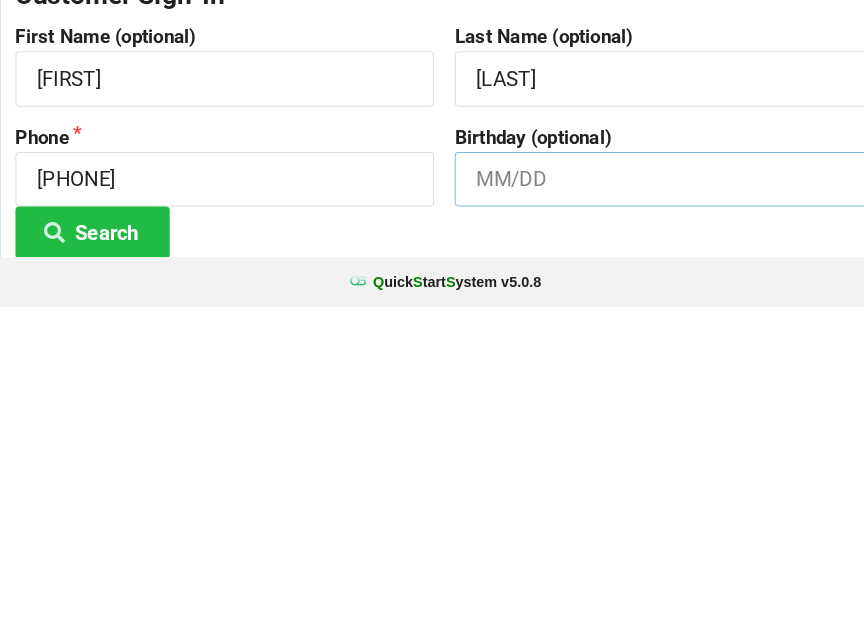 click at bounding box center (645, 508) 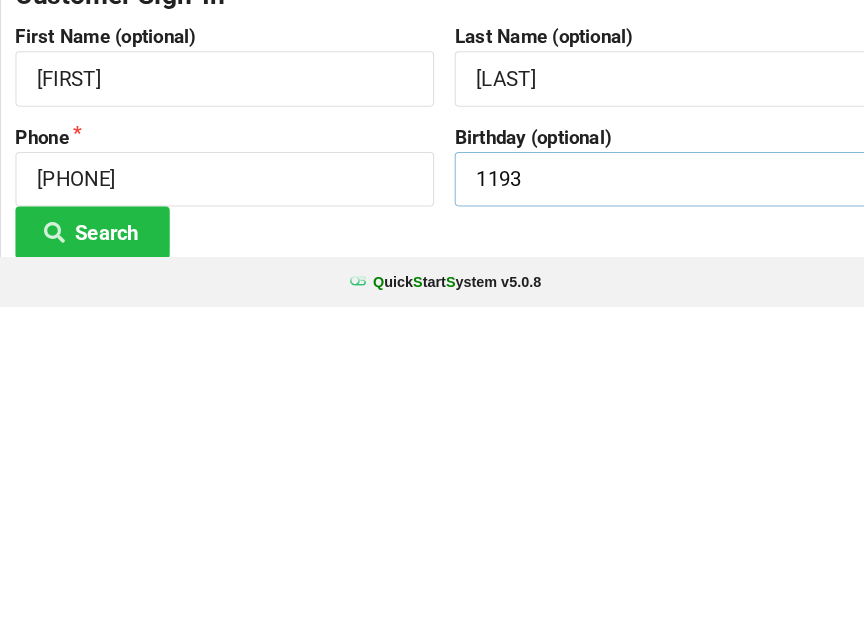 type on "1193" 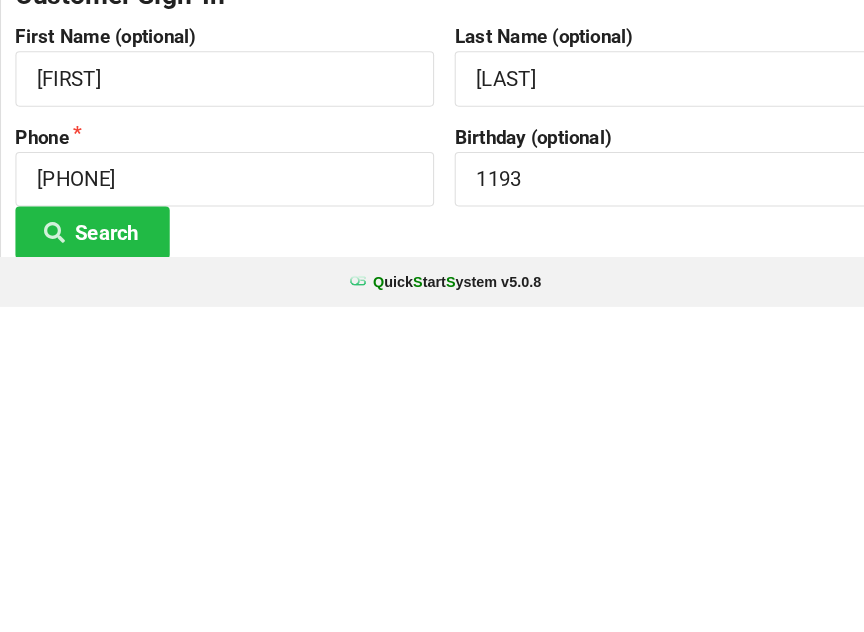 click on "Search" at bounding box center [90, 560] 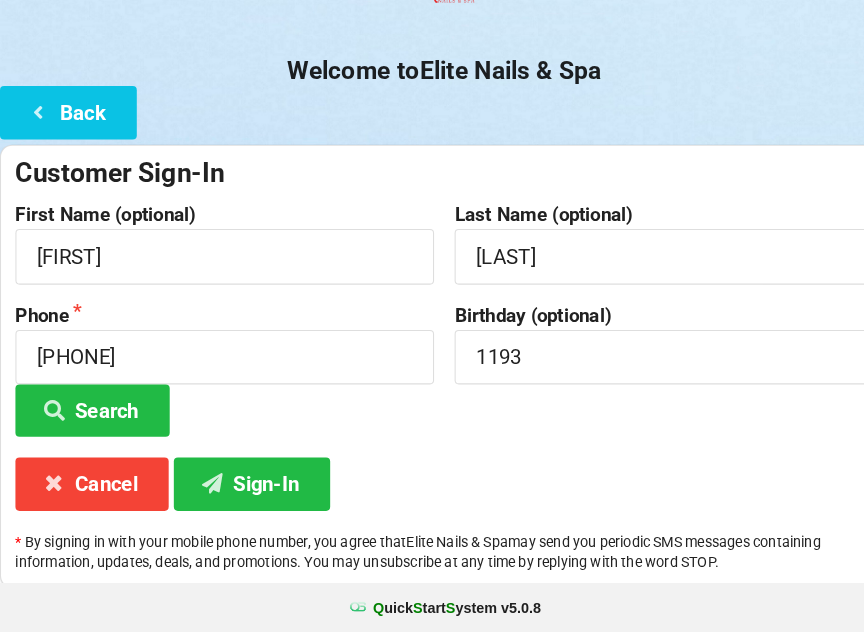 click on "Sign-In" at bounding box center (245, 487) 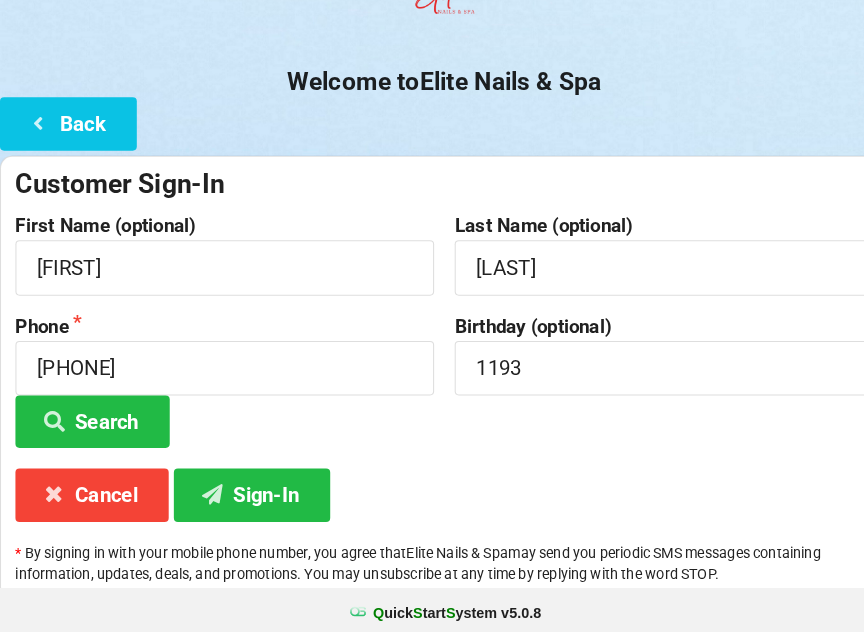 scroll, scrollTop: 149, scrollLeft: 0, axis: vertical 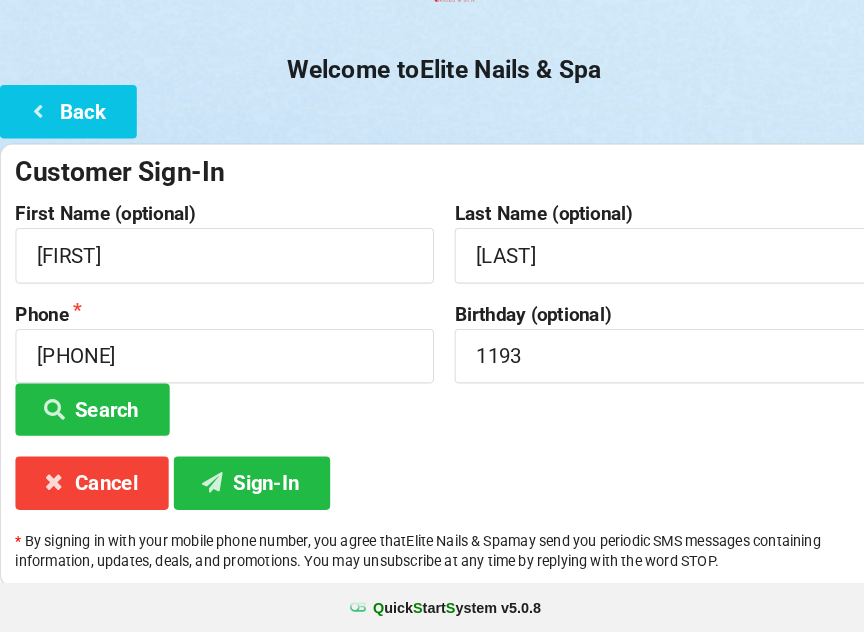 click on "Search" at bounding box center [90, 415] 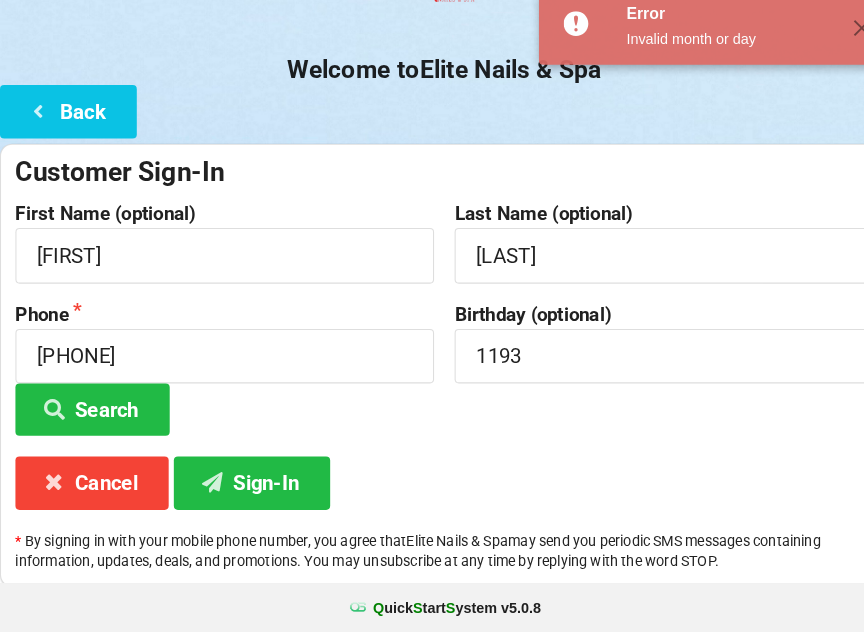 click on "Cancel" at bounding box center [89, 486] 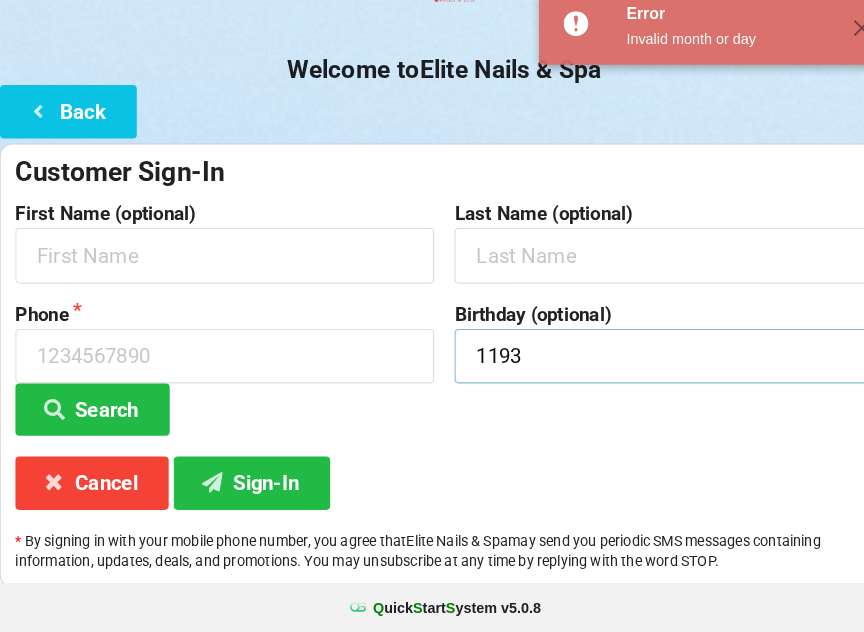 click on "1193" at bounding box center (645, 363) 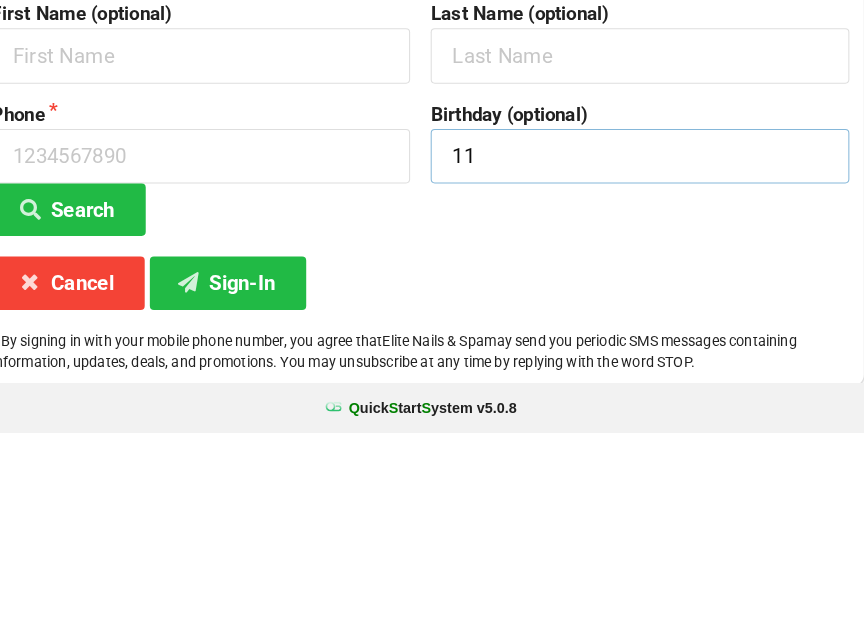 type on "1" 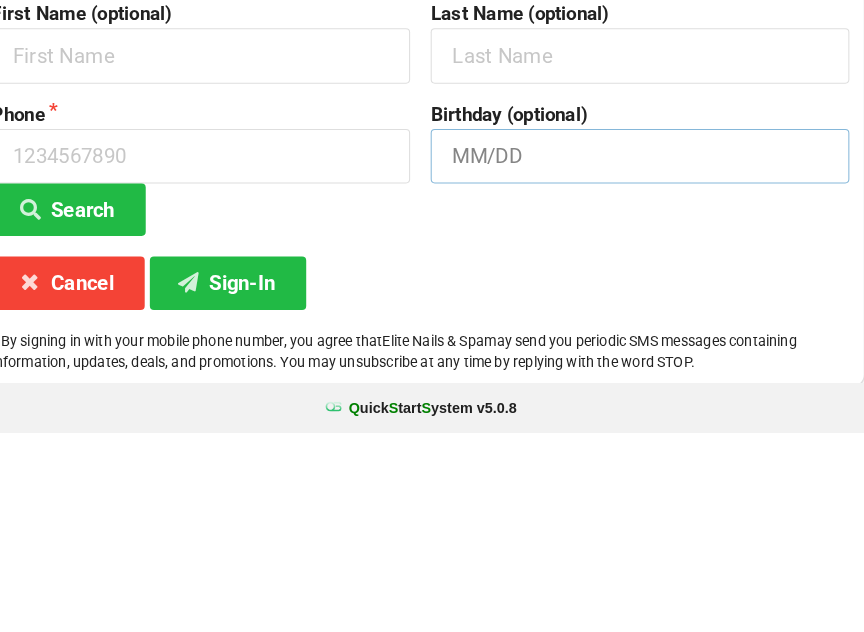 type 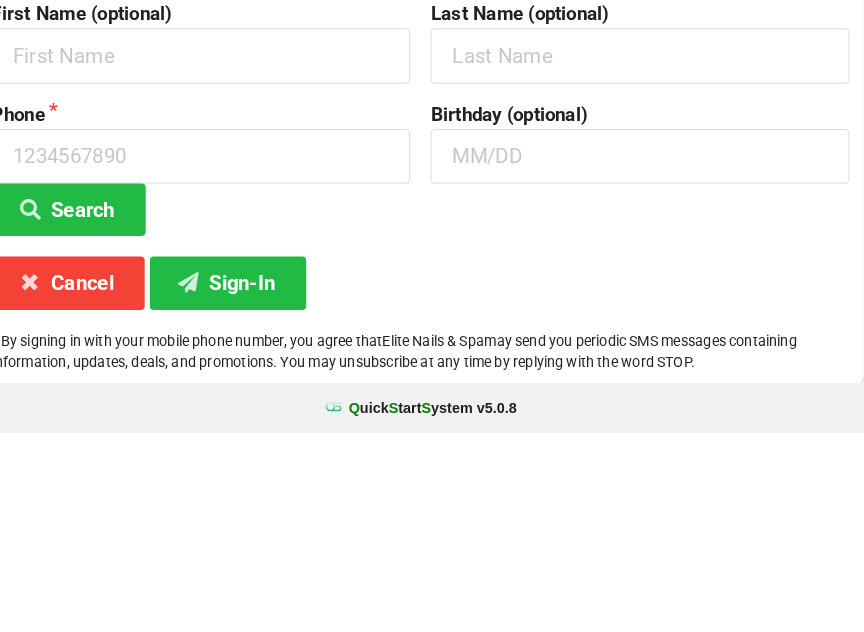 click on "Sign-In" at bounding box center (245, 486) 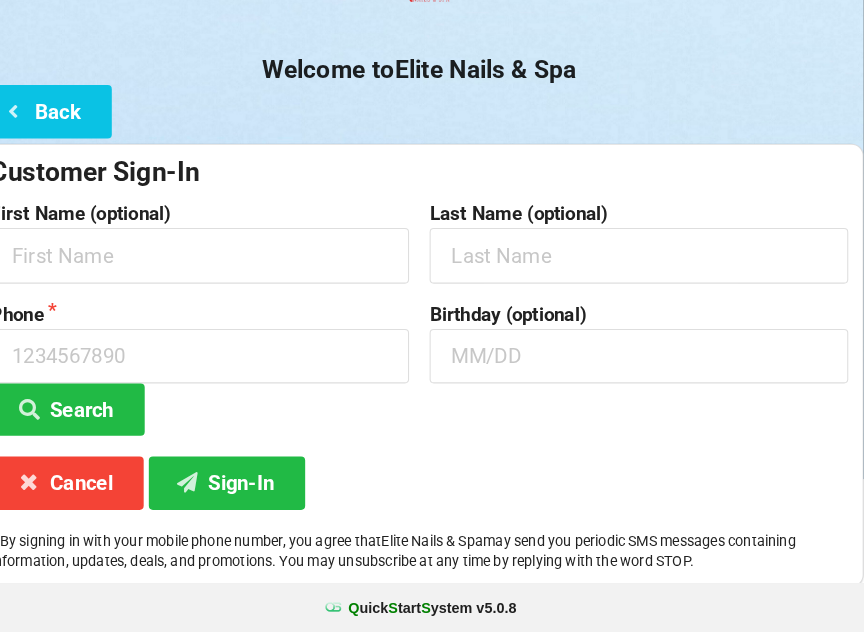 click on "Search" at bounding box center [90, 415] 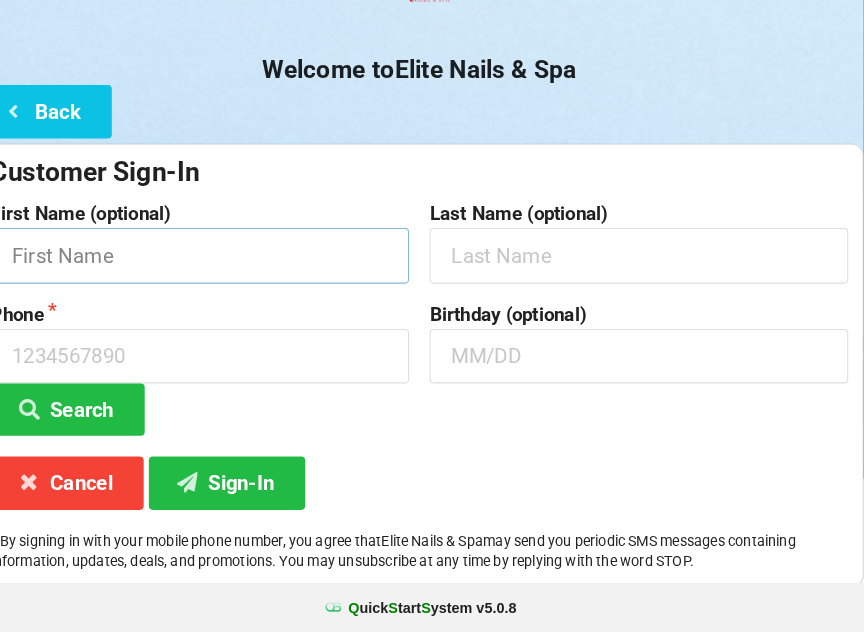 click at bounding box center (218, 265) 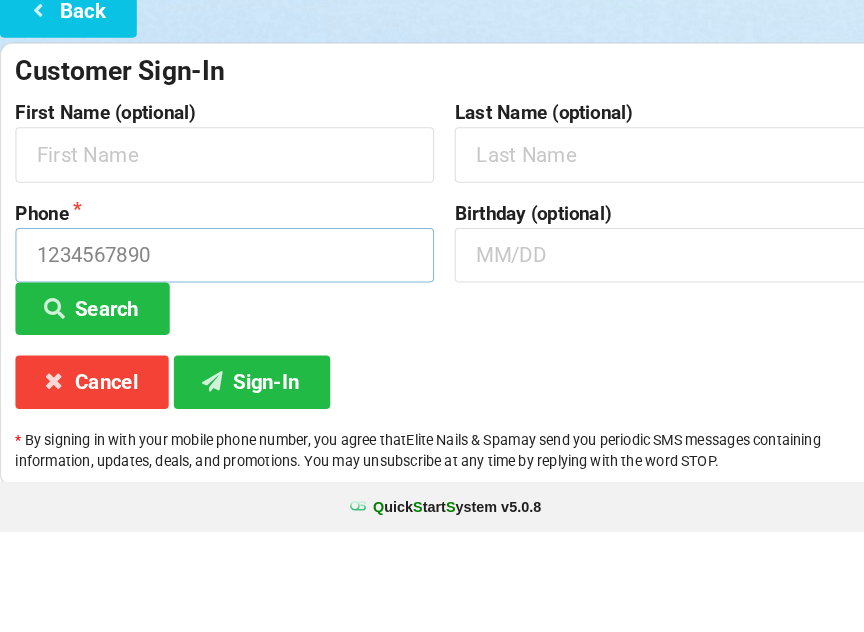 click at bounding box center [218, 363] 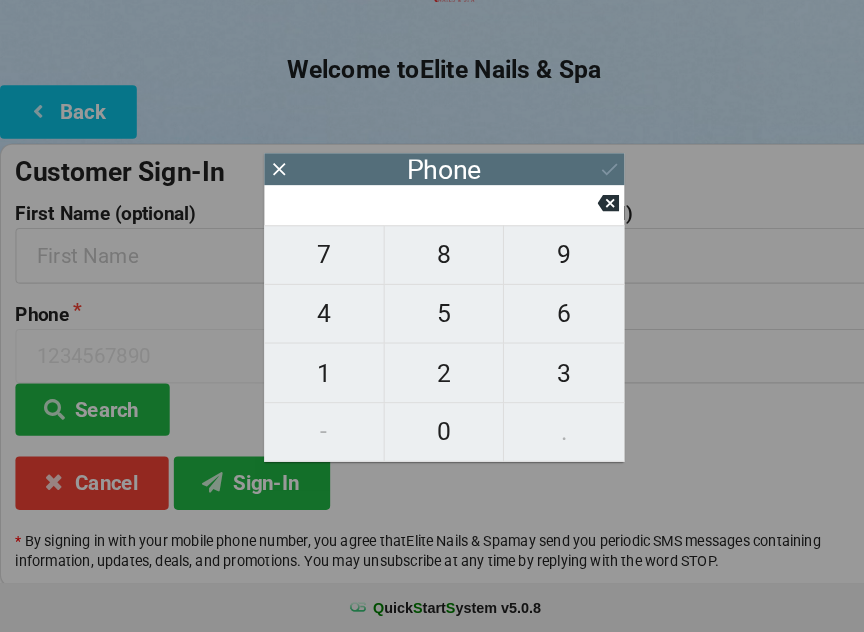 click on "5" at bounding box center [432, 322] 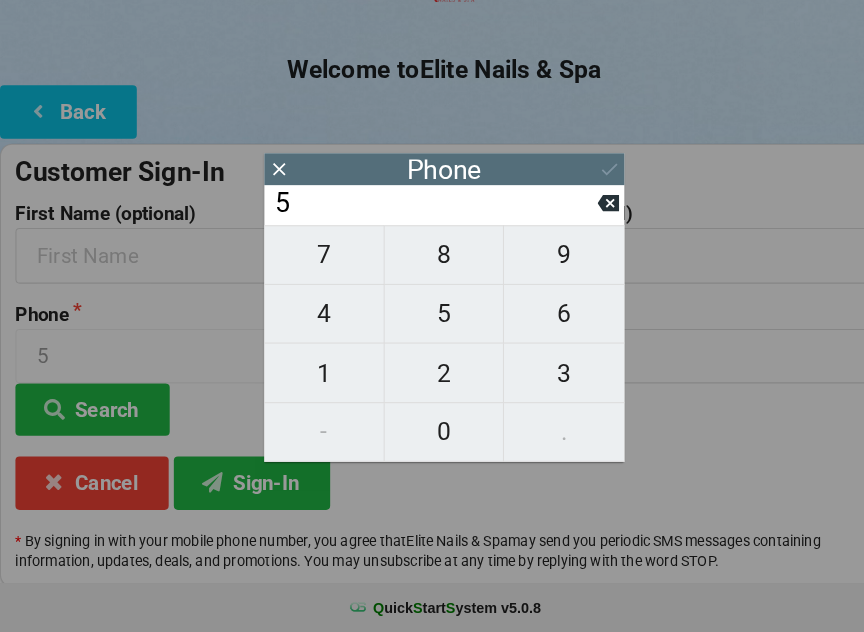 click on "0" at bounding box center [432, 437] 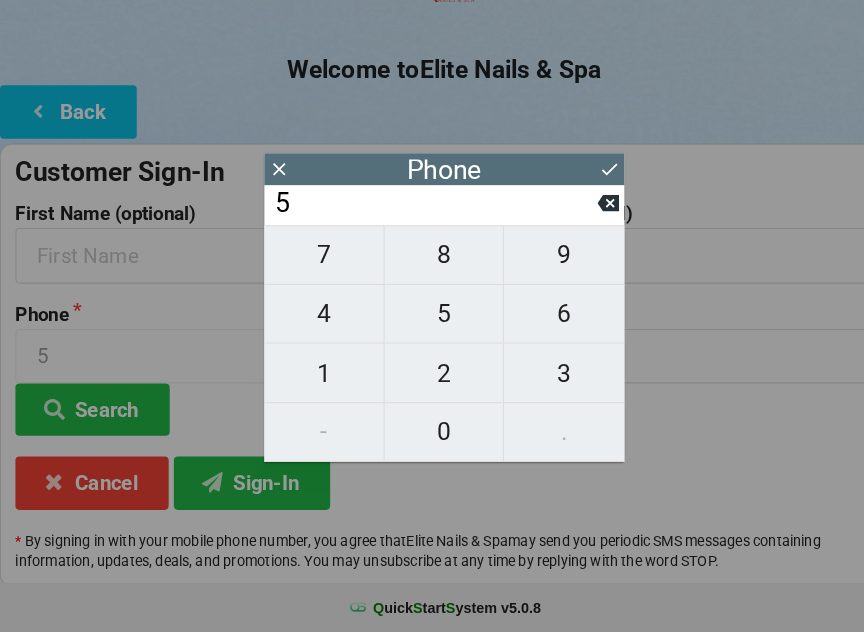 type on "50" 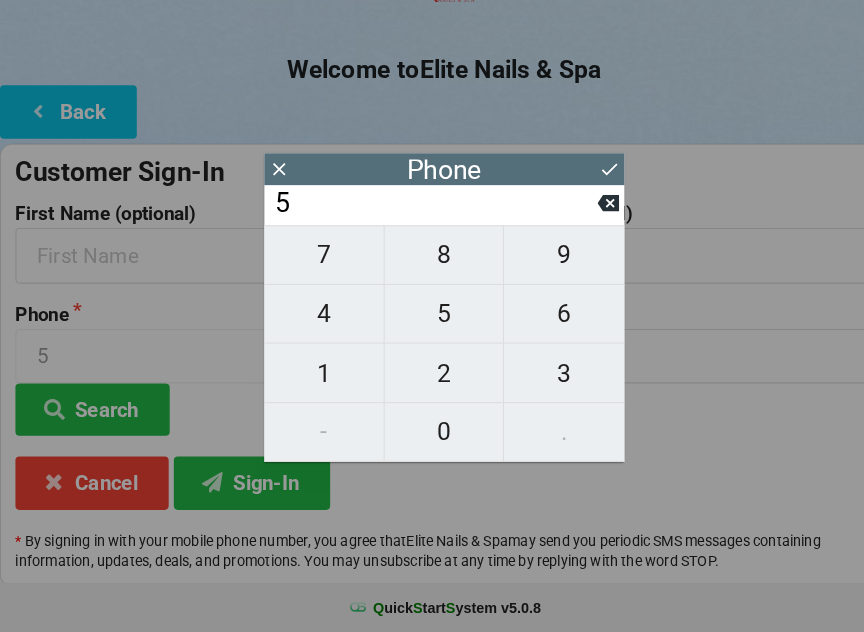 type on "50" 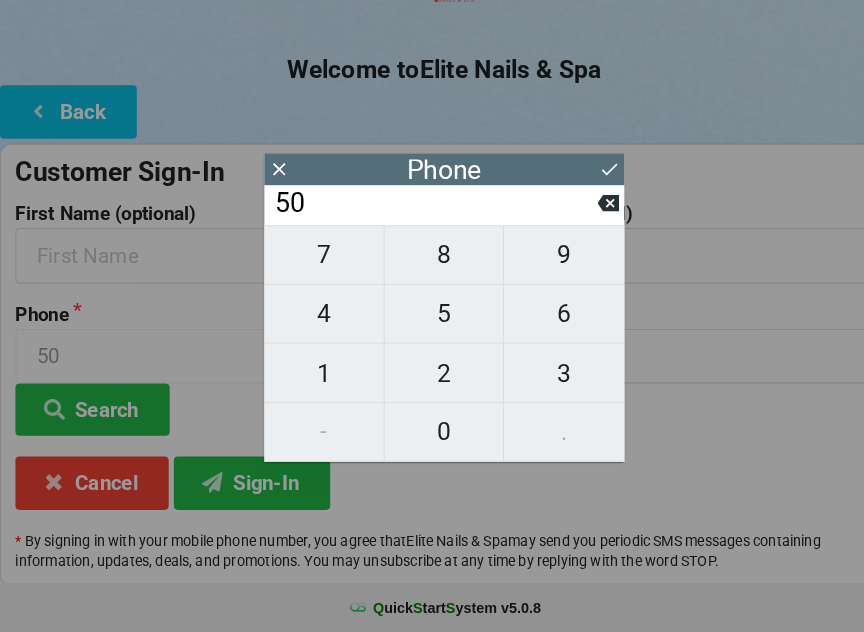 click on "3" at bounding box center [548, 380] 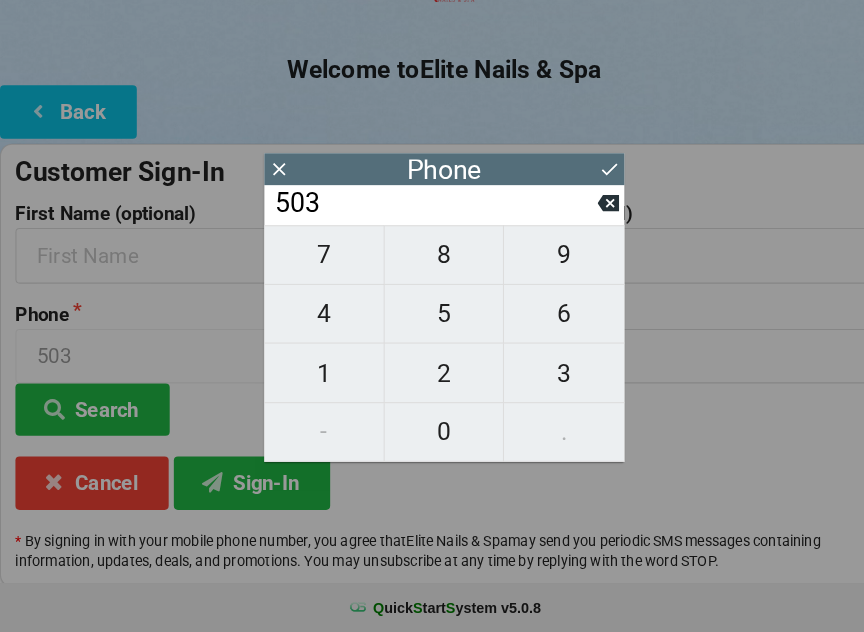 click on "4" at bounding box center (315, 322) 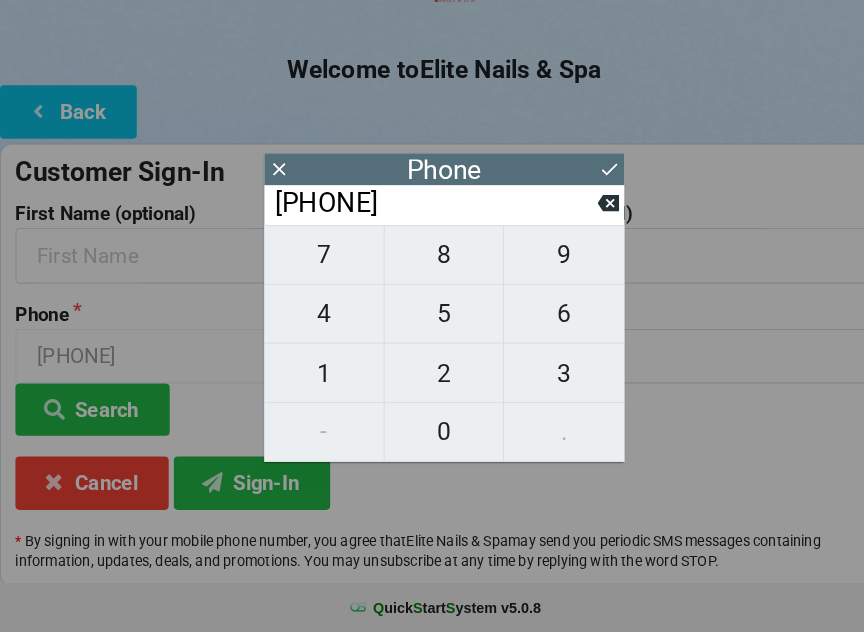 click on "2" at bounding box center [432, 380] 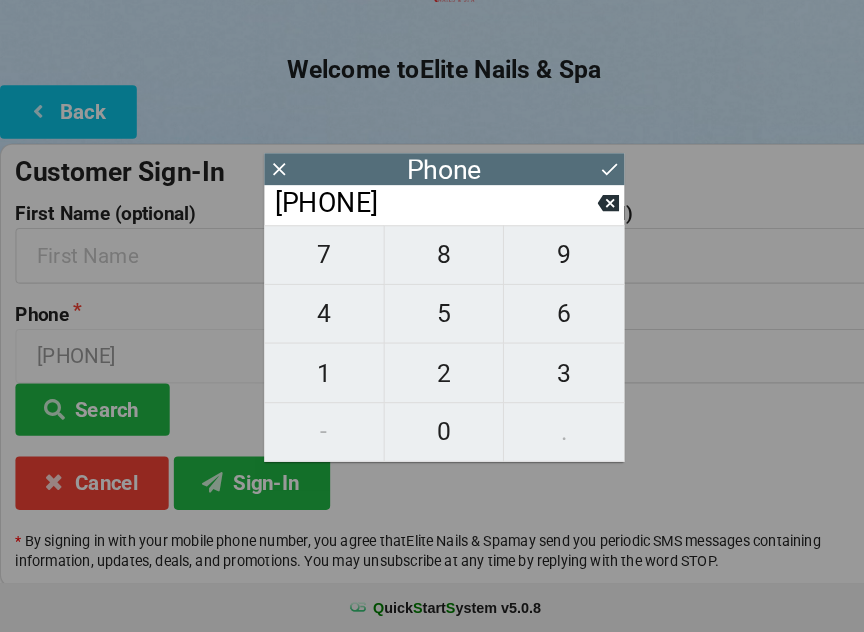 click on "5" at bounding box center [432, 322] 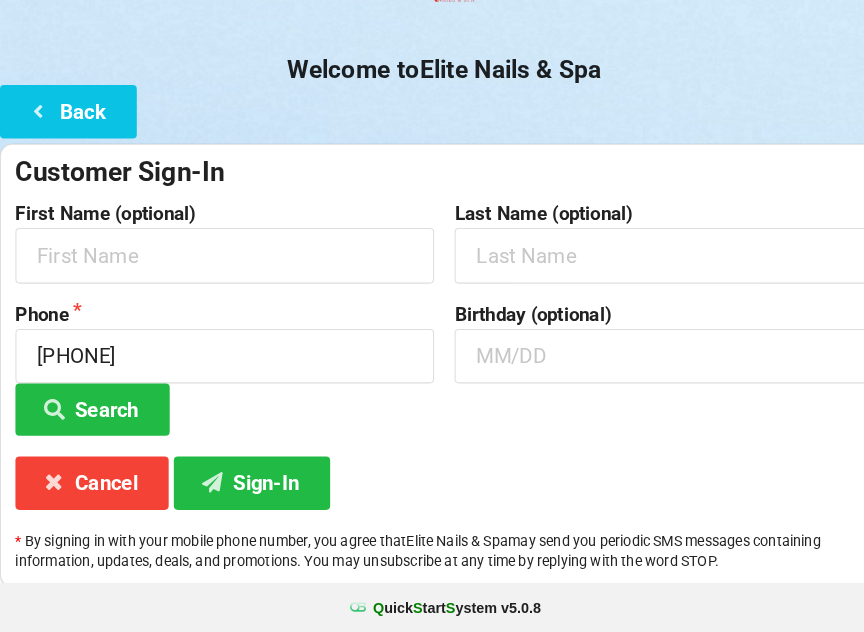 click on "Sign-In" at bounding box center [245, 486] 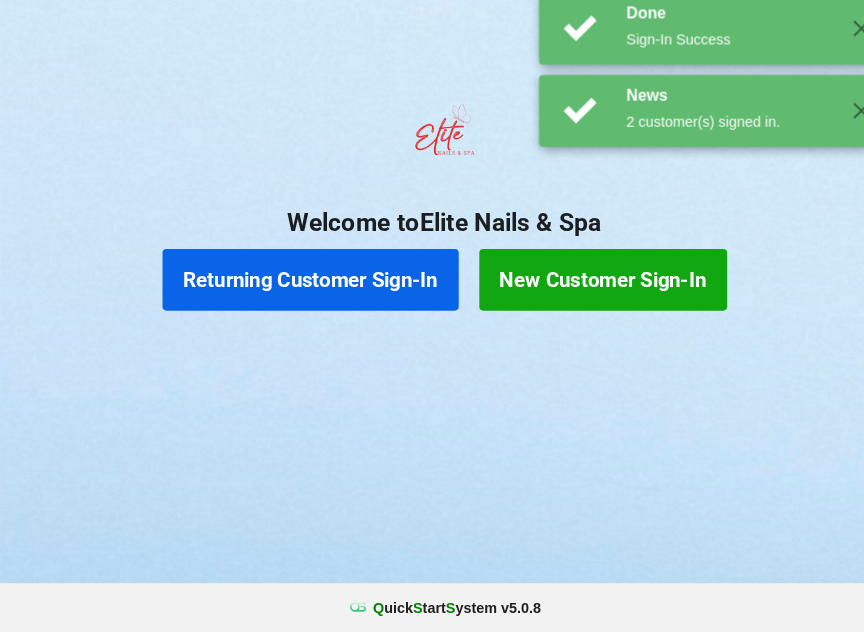 scroll, scrollTop: 0, scrollLeft: 0, axis: both 